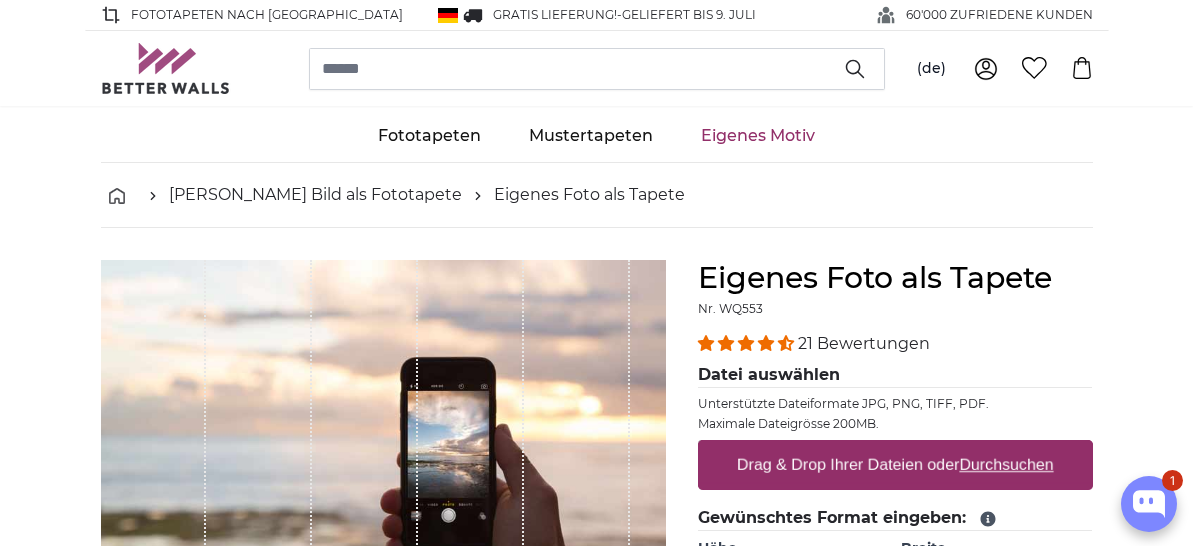 scroll, scrollTop: 0, scrollLeft: 0, axis: both 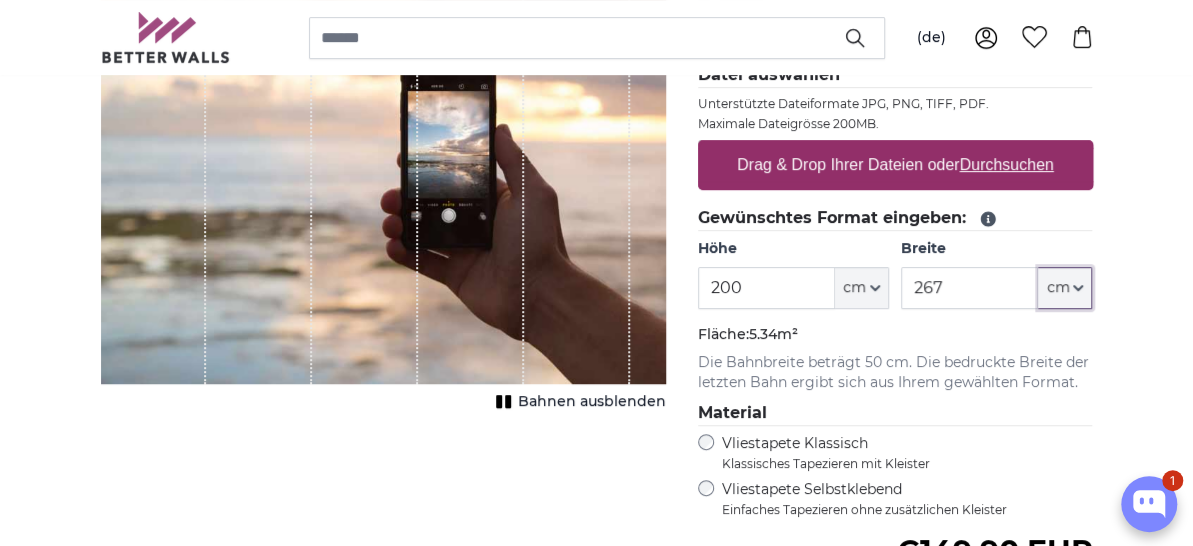 click on "cm" 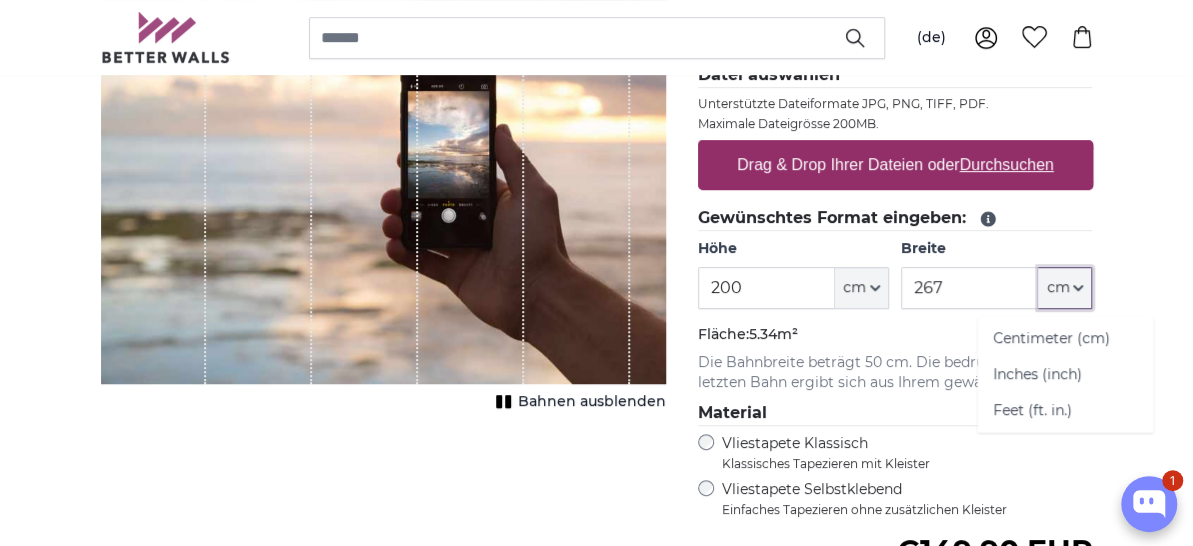 click 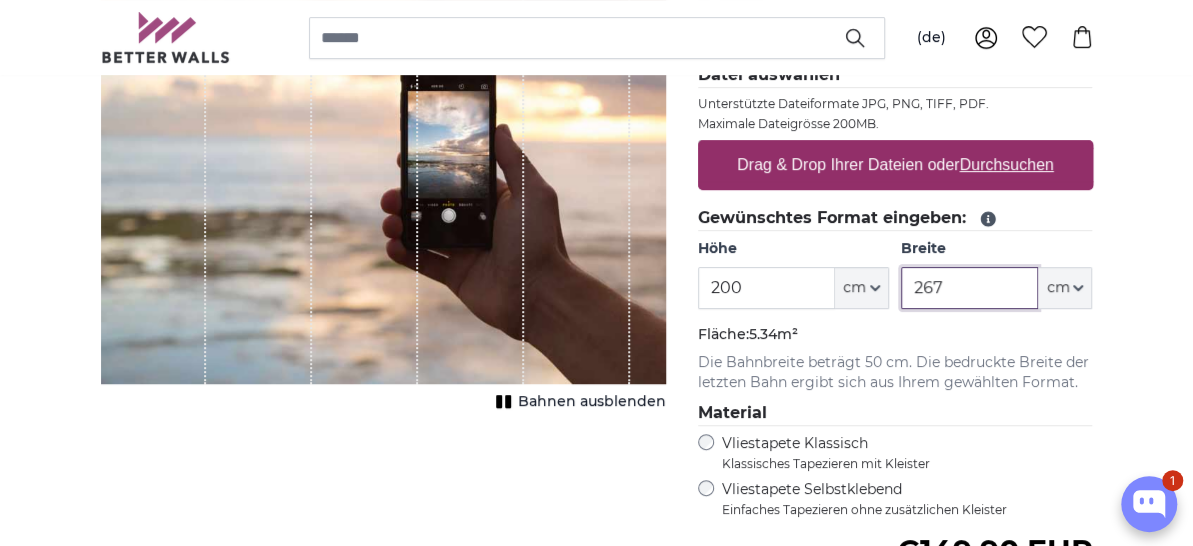 click on "267" at bounding box center [969, 288] 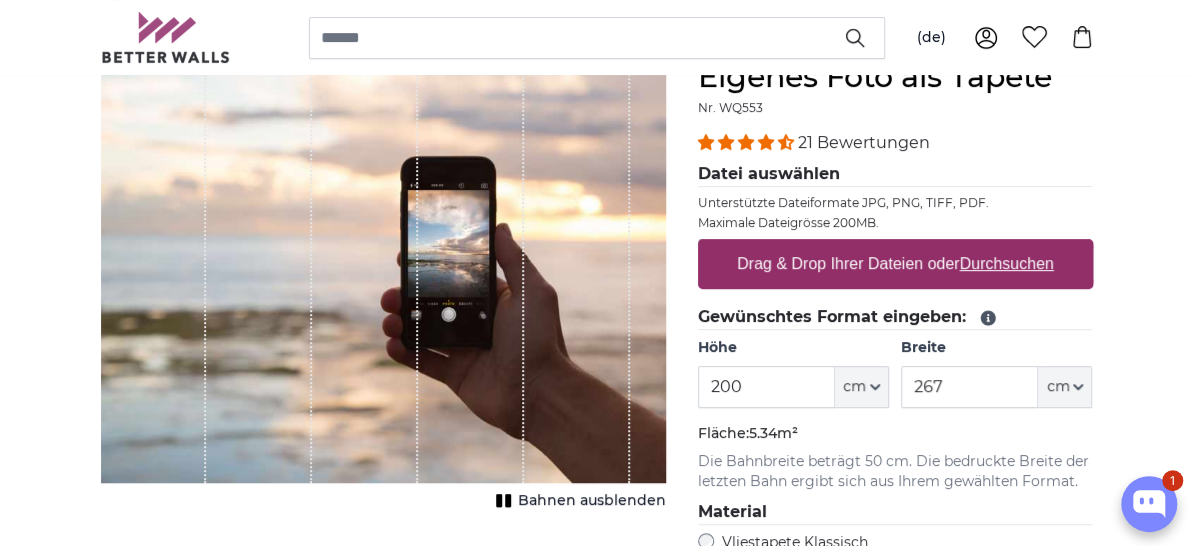 scroll, scrollTop: 300, scrollLeft: 0, axis: vertical 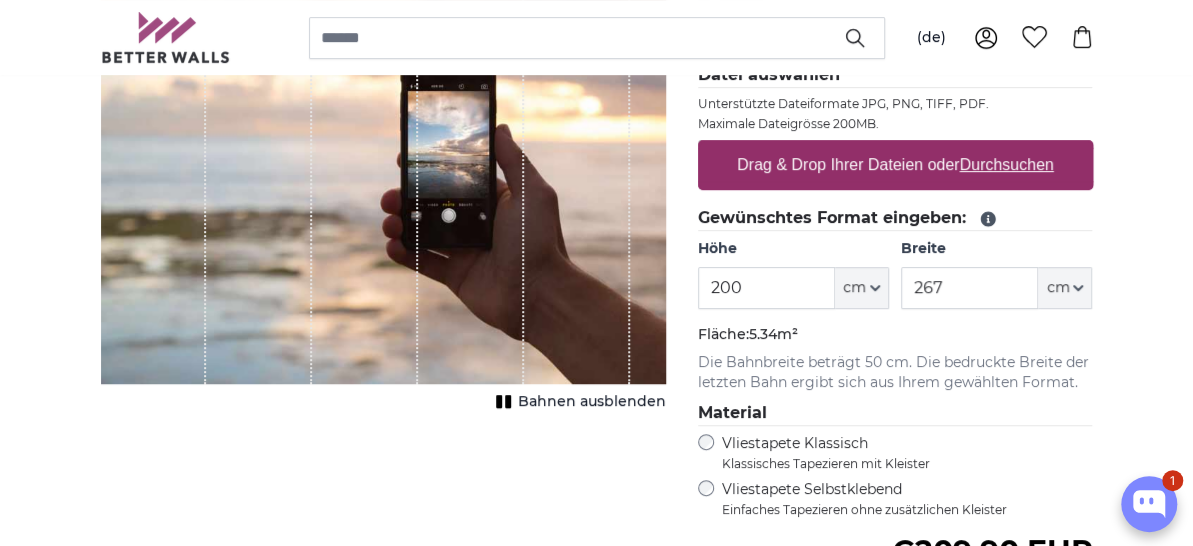 click on "Bahnen ausblenden" at bounding box center [592, 402] 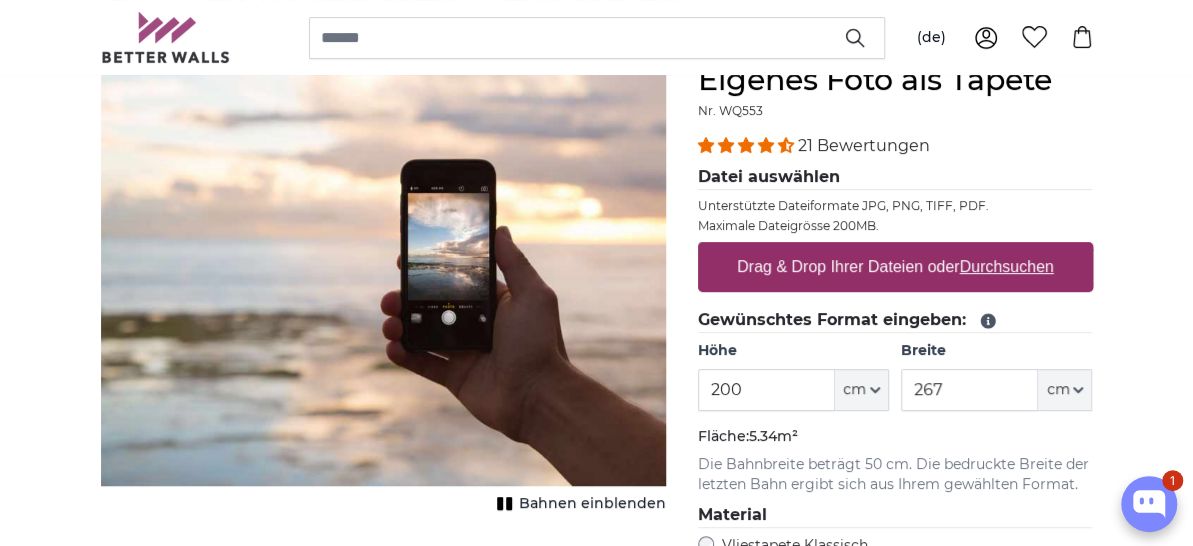 scroll, scrollTop: 100, scrollLeft: 0, axis: vertical 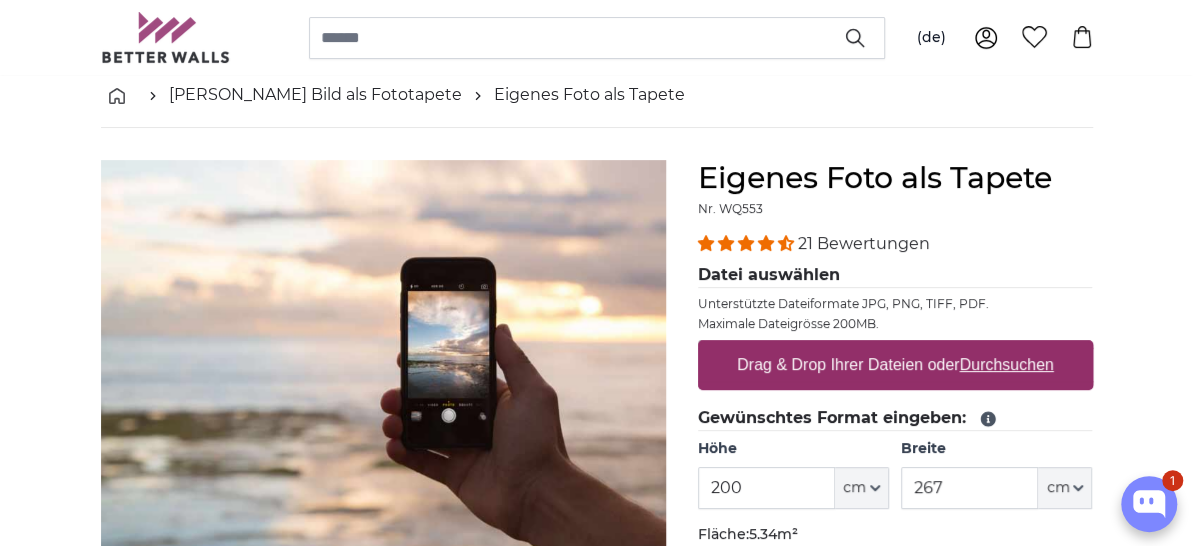click on "Durchsuchen" at bounding box center (1006, 364) 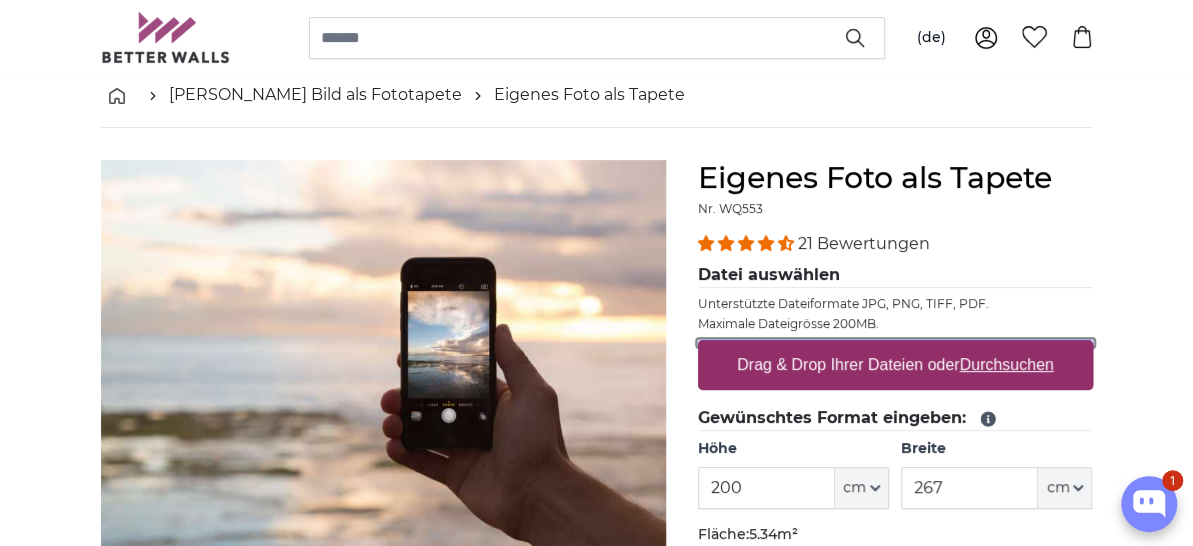 click on "Drag & Drop Ihrer Dateien oder  Durchsuchen" at bounding box center [895, 343] 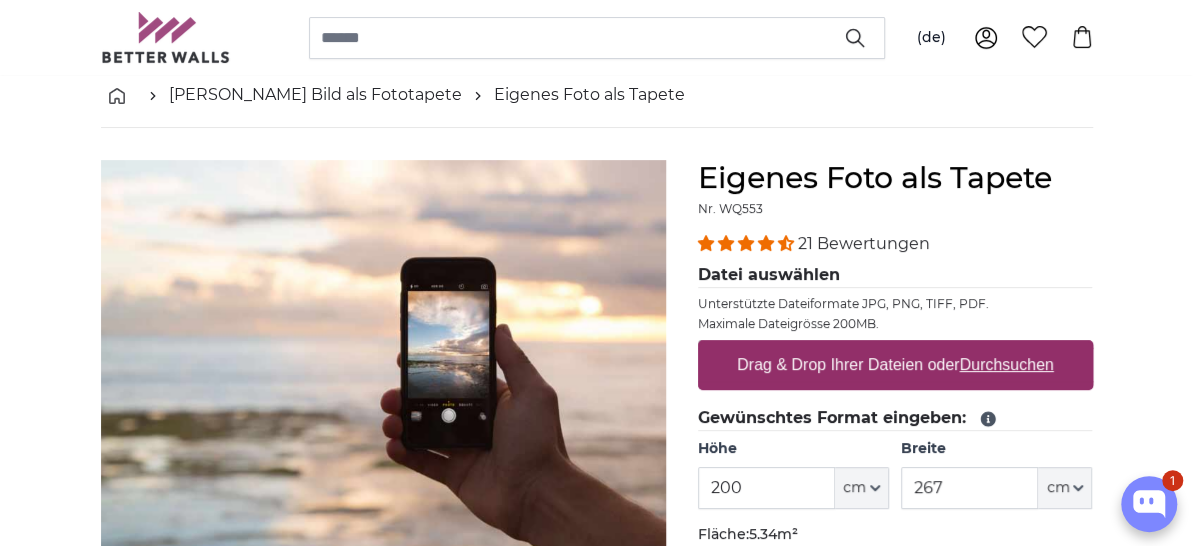 type on "**********" 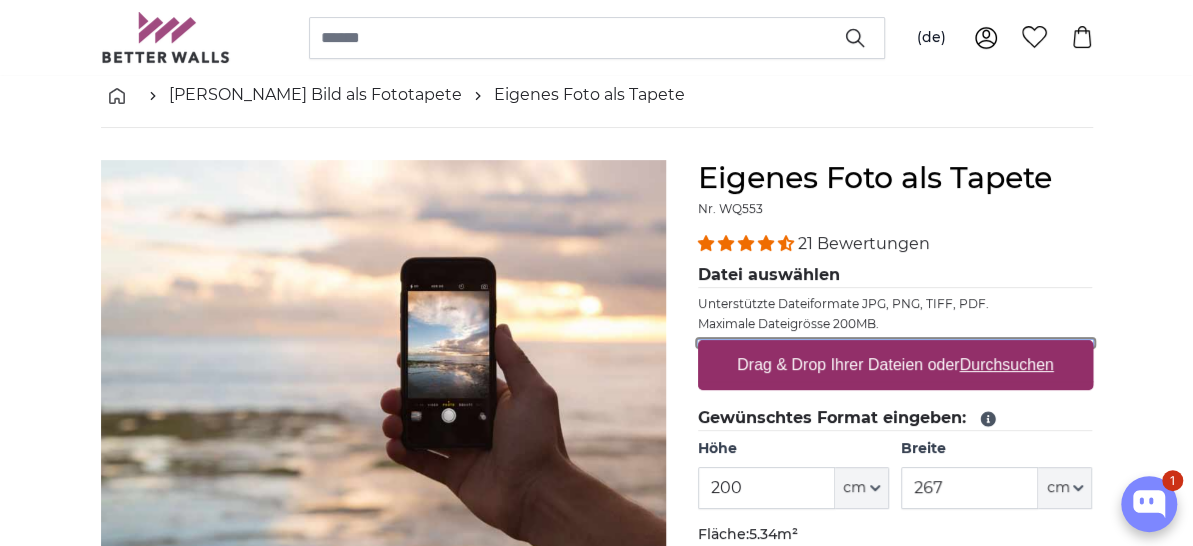 type 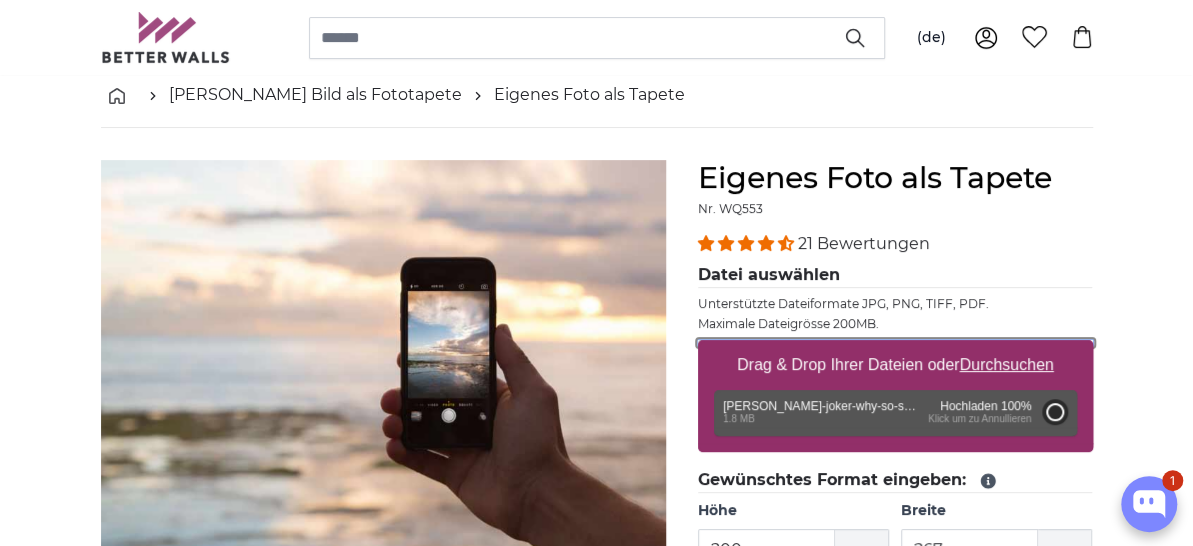 type on "198" 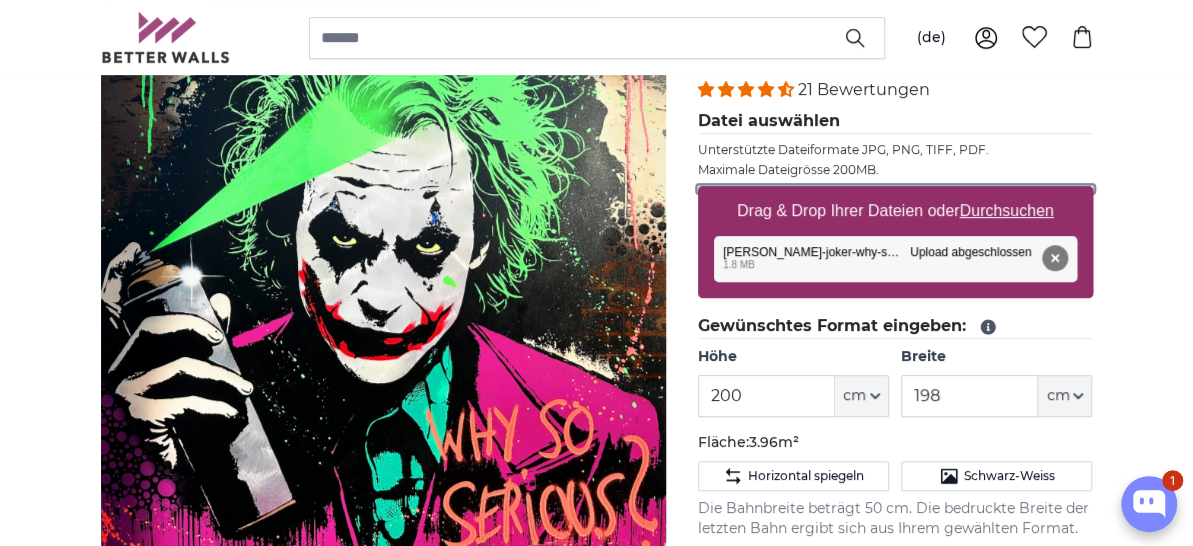 scroll, scrollTop: 300, scrollLeft: 0, axis: vertical 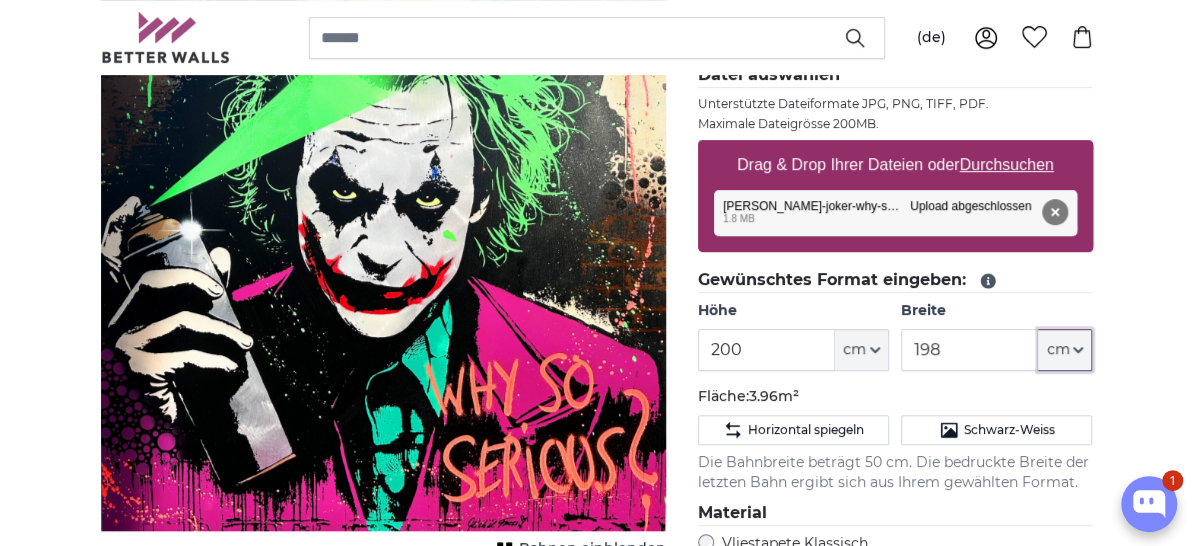 click on "cm" 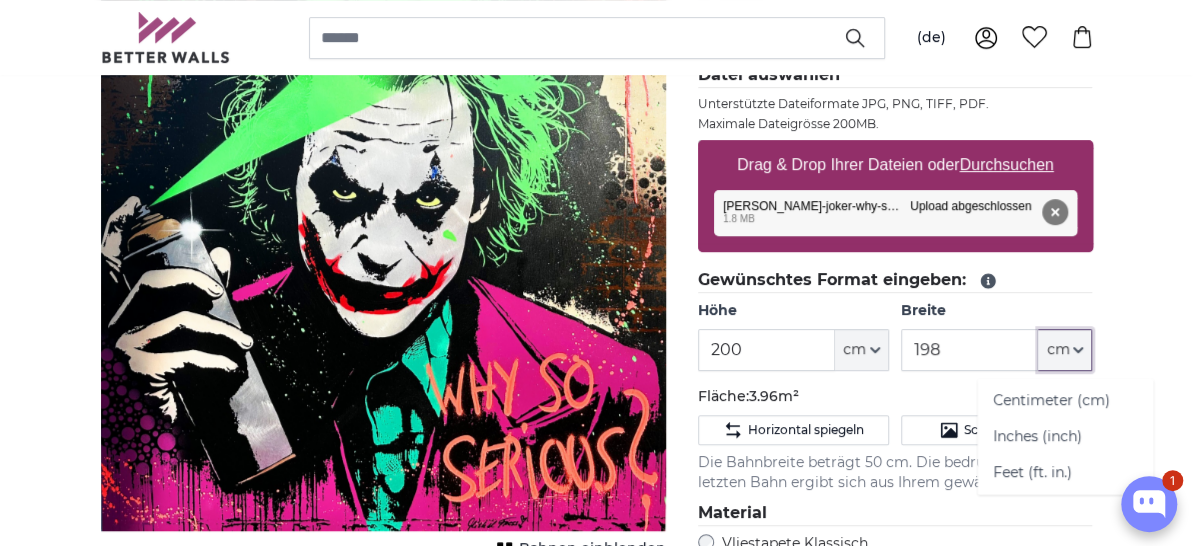 click on "cm" 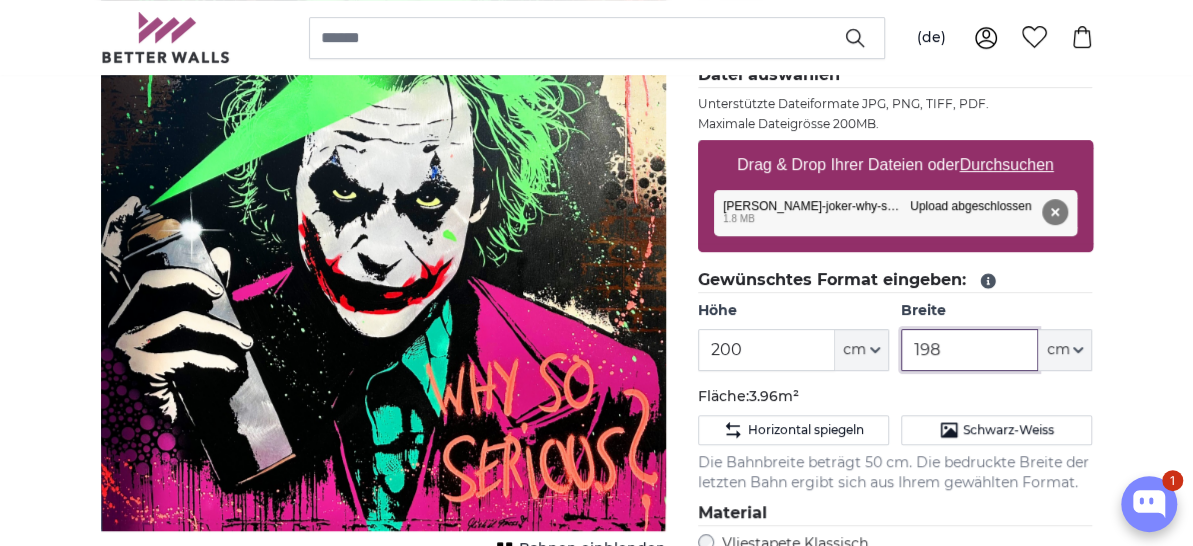 click on "198" at bounding box center (969, 350) 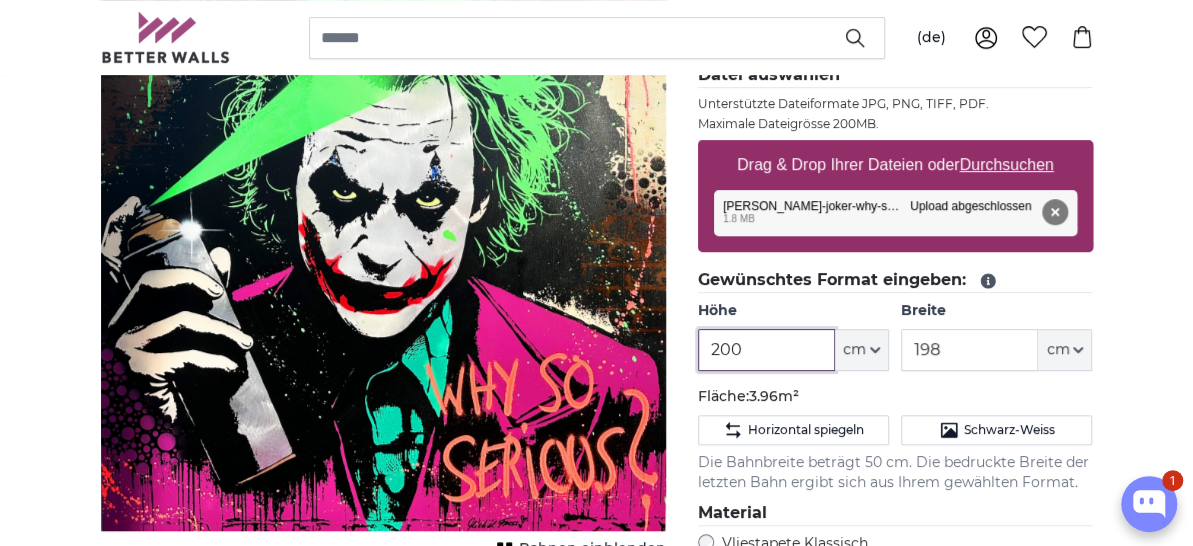 click on "200" at bounding box center (766, 350) 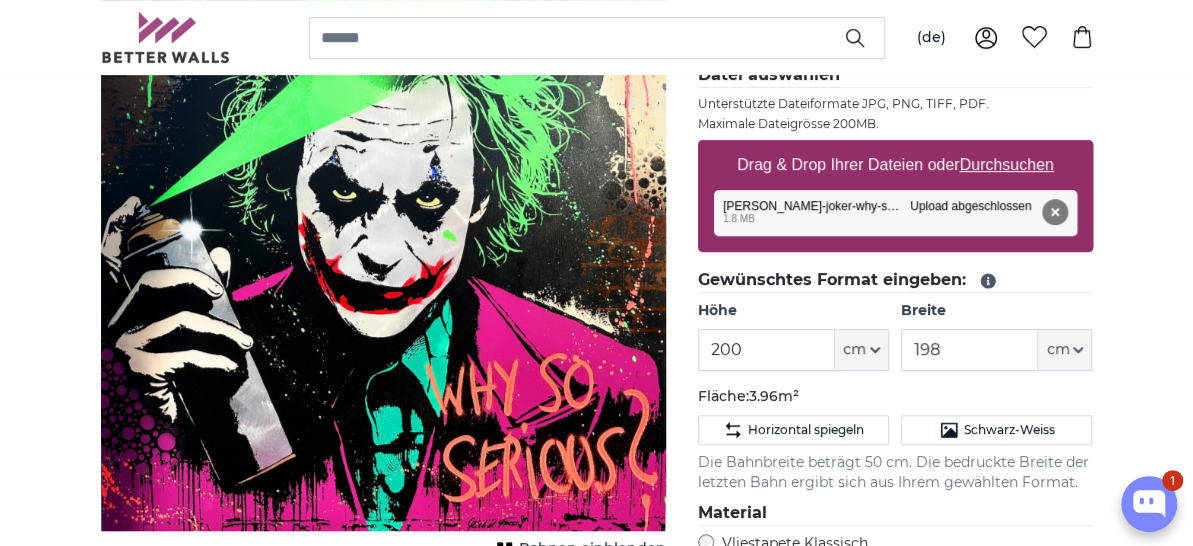click on "[PERSON_NAME] Bild als Fototapete
Eigenes Foto als Tapete
Eigenes Foto als Tapete
Abbrechen
Bild zuschneiden" at bounding box center (596, 2540) 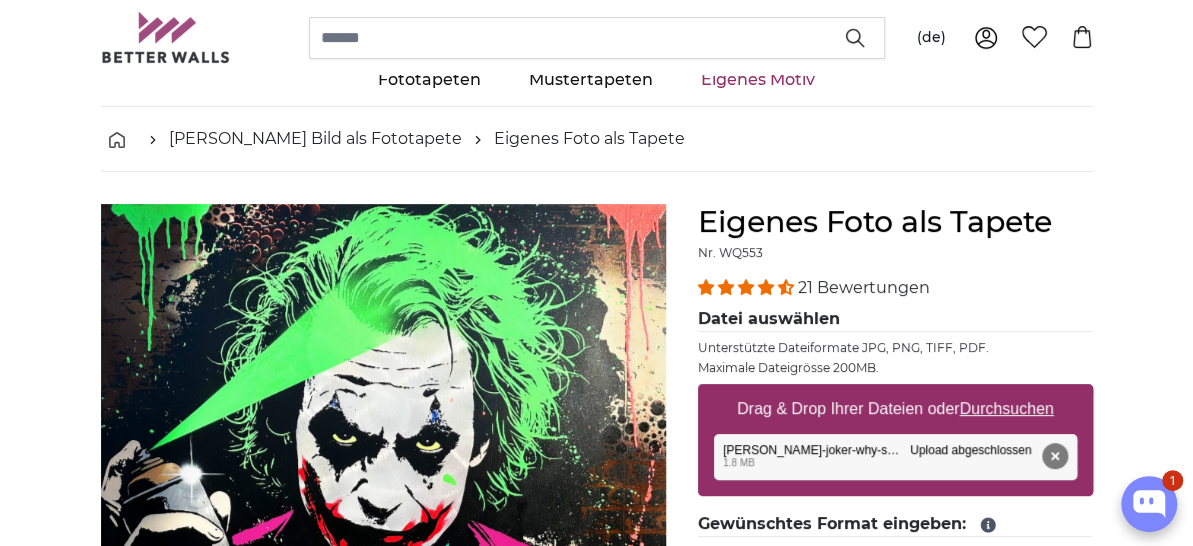 scroll, scrollTop: 0, scrollLeft: 0, axis: both 